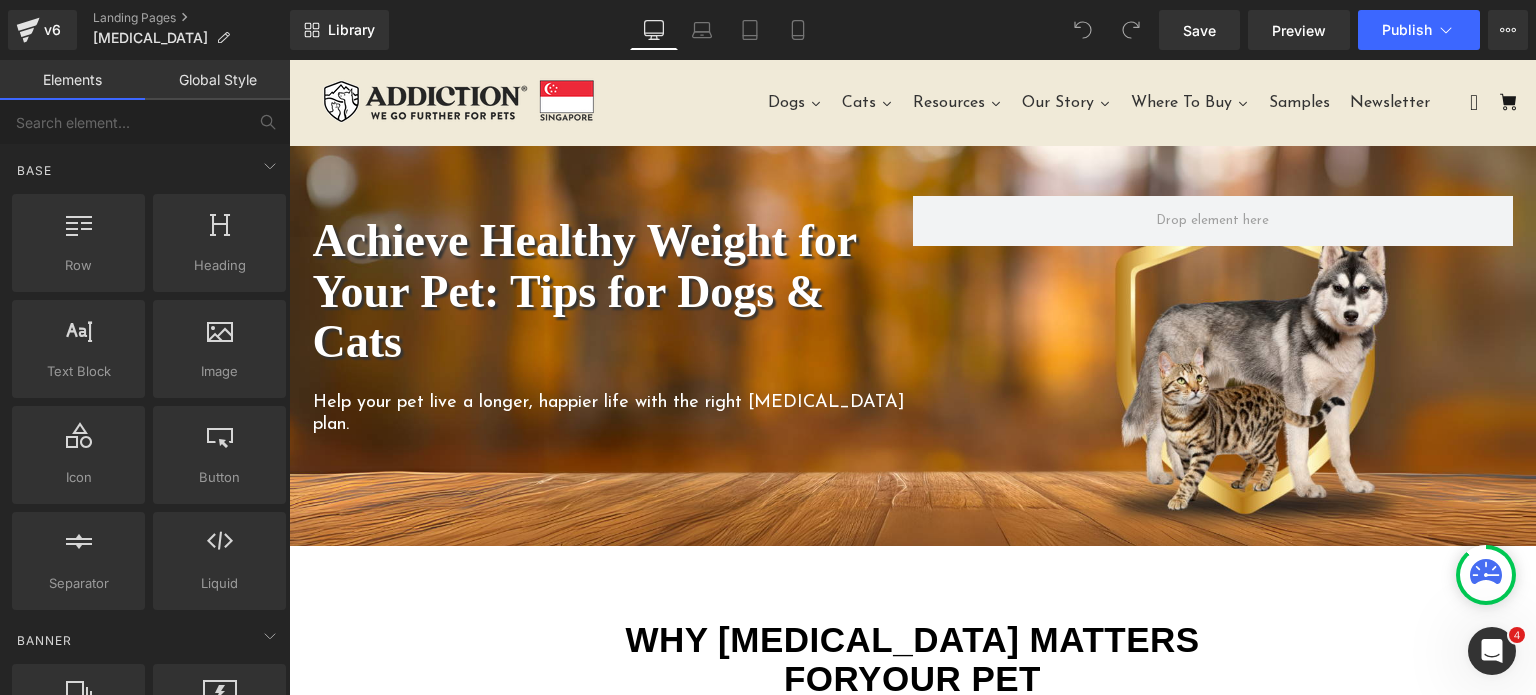 scroll, scrollTop: 0, scrollLeft: 0, axis: both 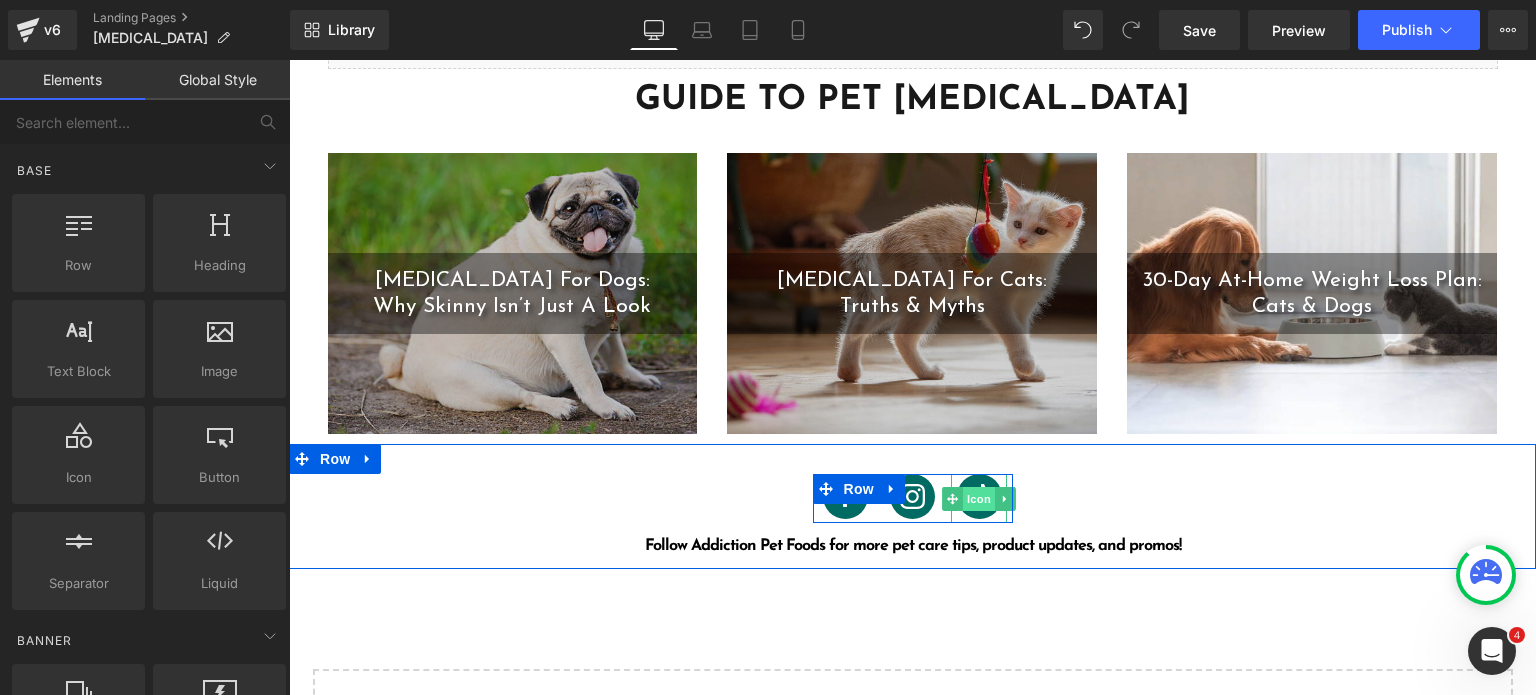 click on "Icon" at bounding box center (979, 499) 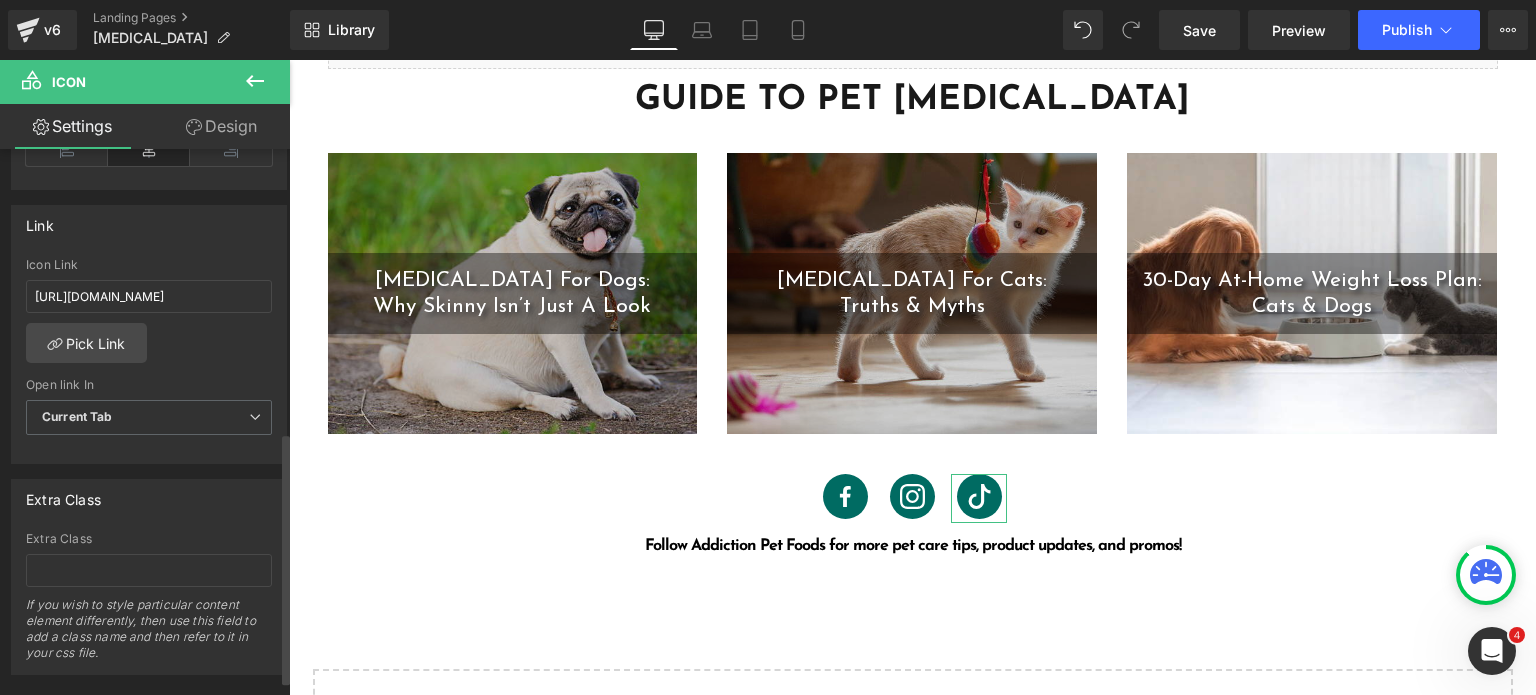 scroll, scrollTop: 620, scrollLeft: 0, axis: vertical 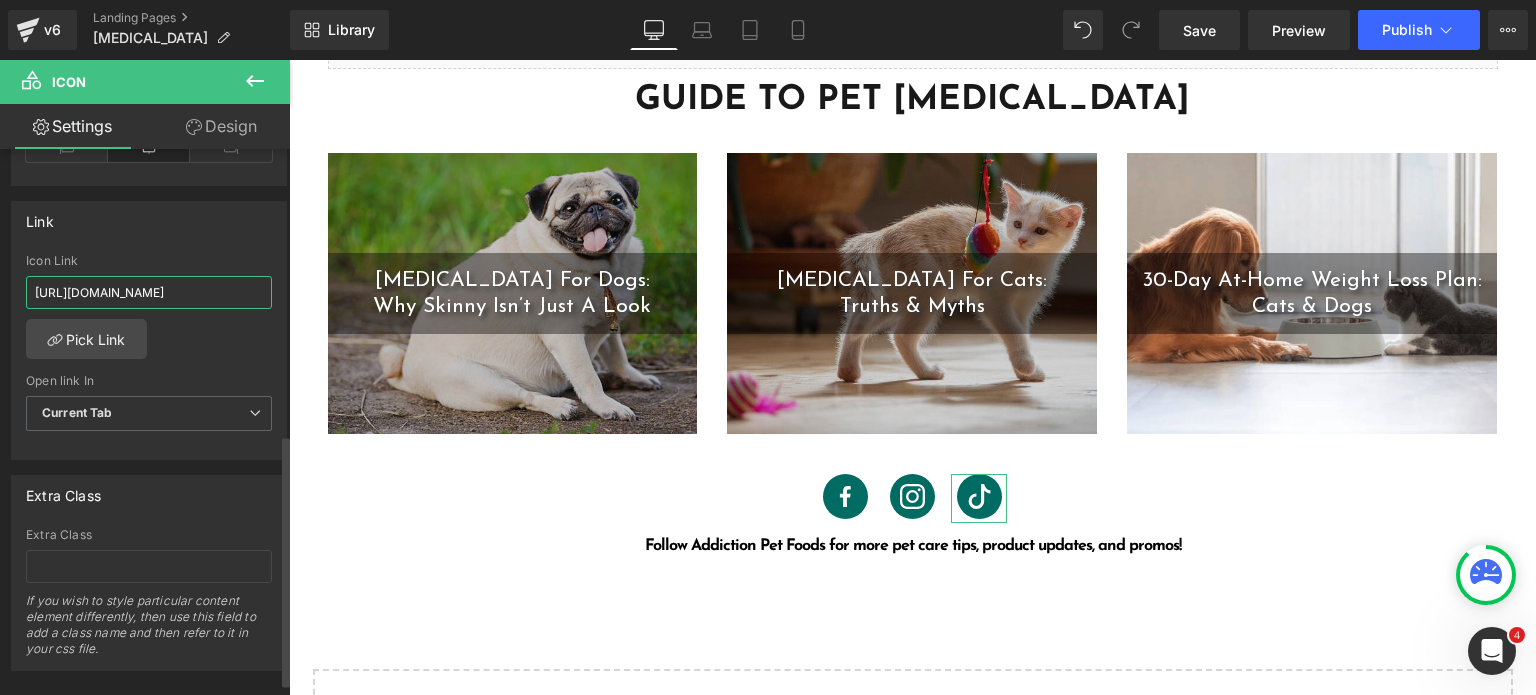 click on "[URL][DOMAIN_NAME]" at bounding box center [149, 292] 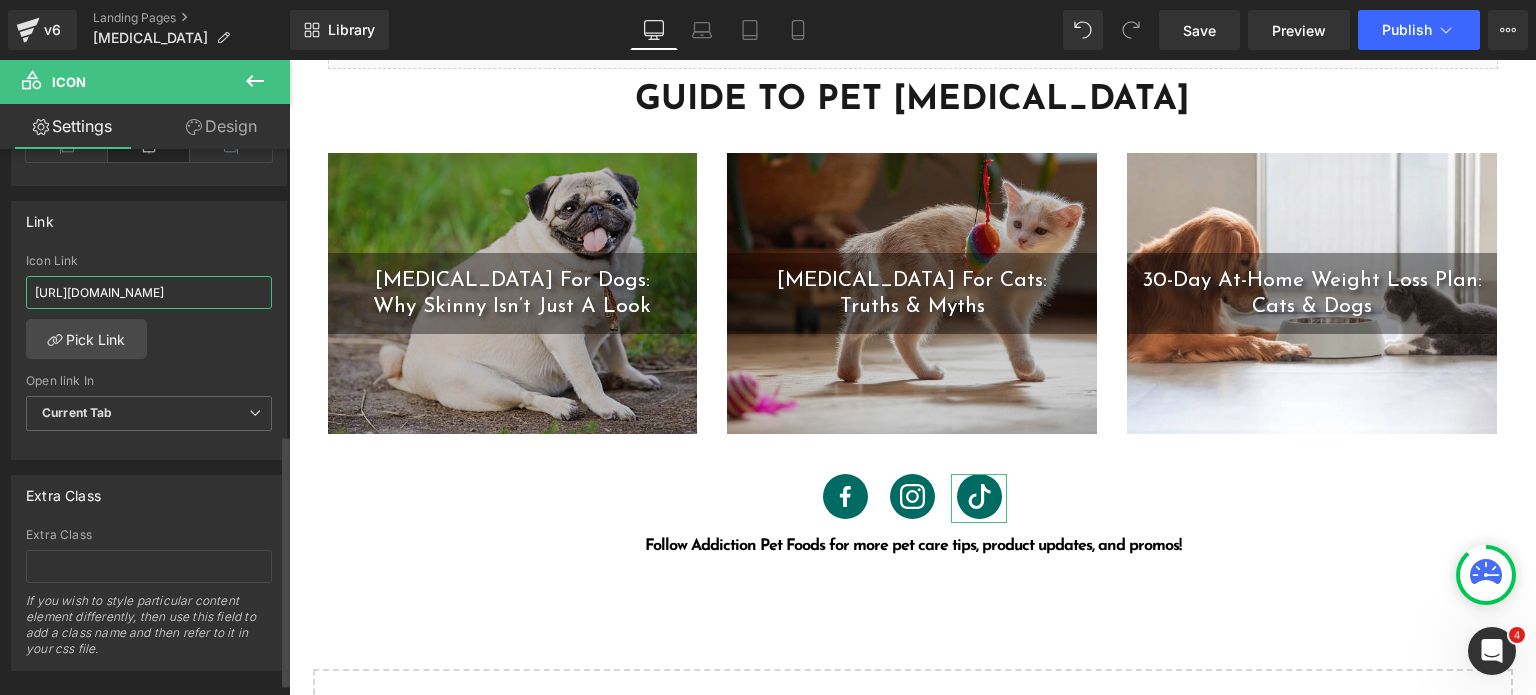 paste on "sg" 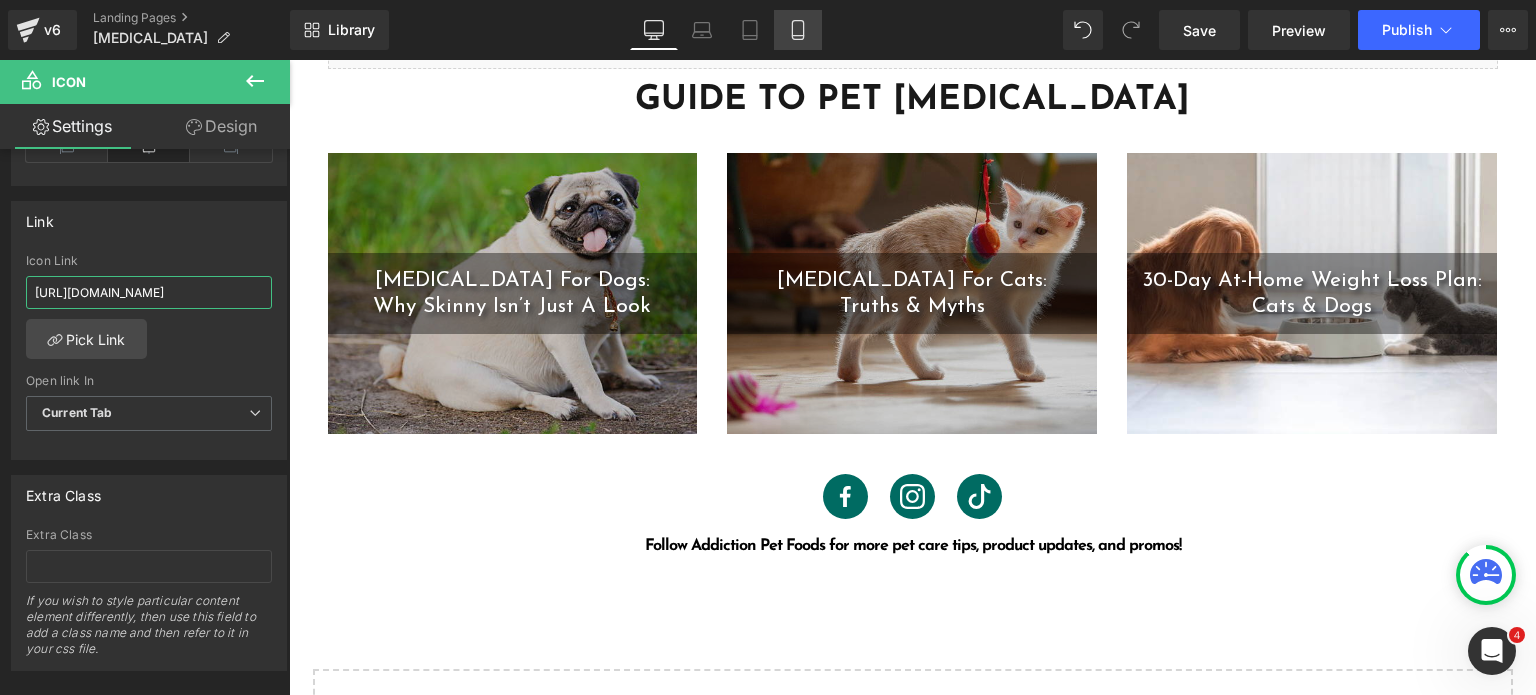type on "[URL][DOMAIN_NAME]" 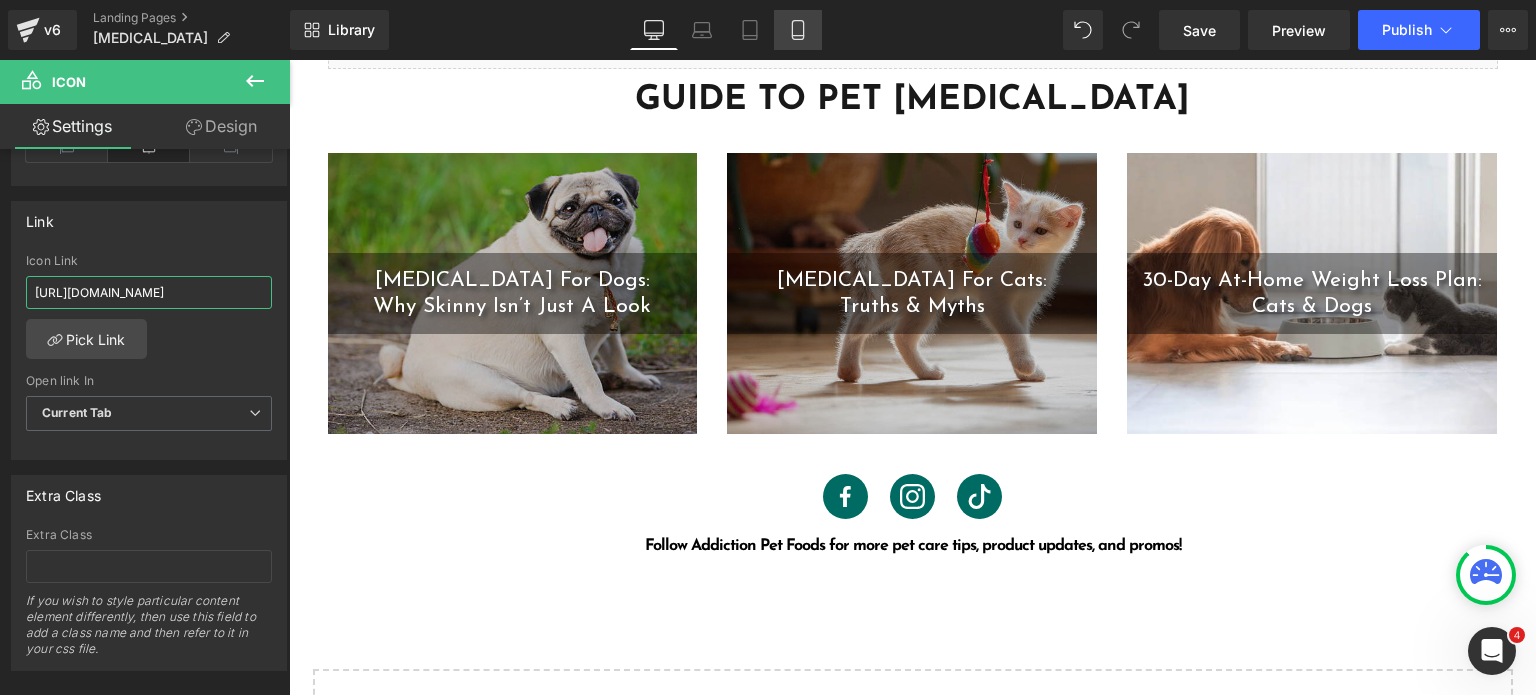 scroll, scrollTop: 0, scrollLeft: 0, axis: both 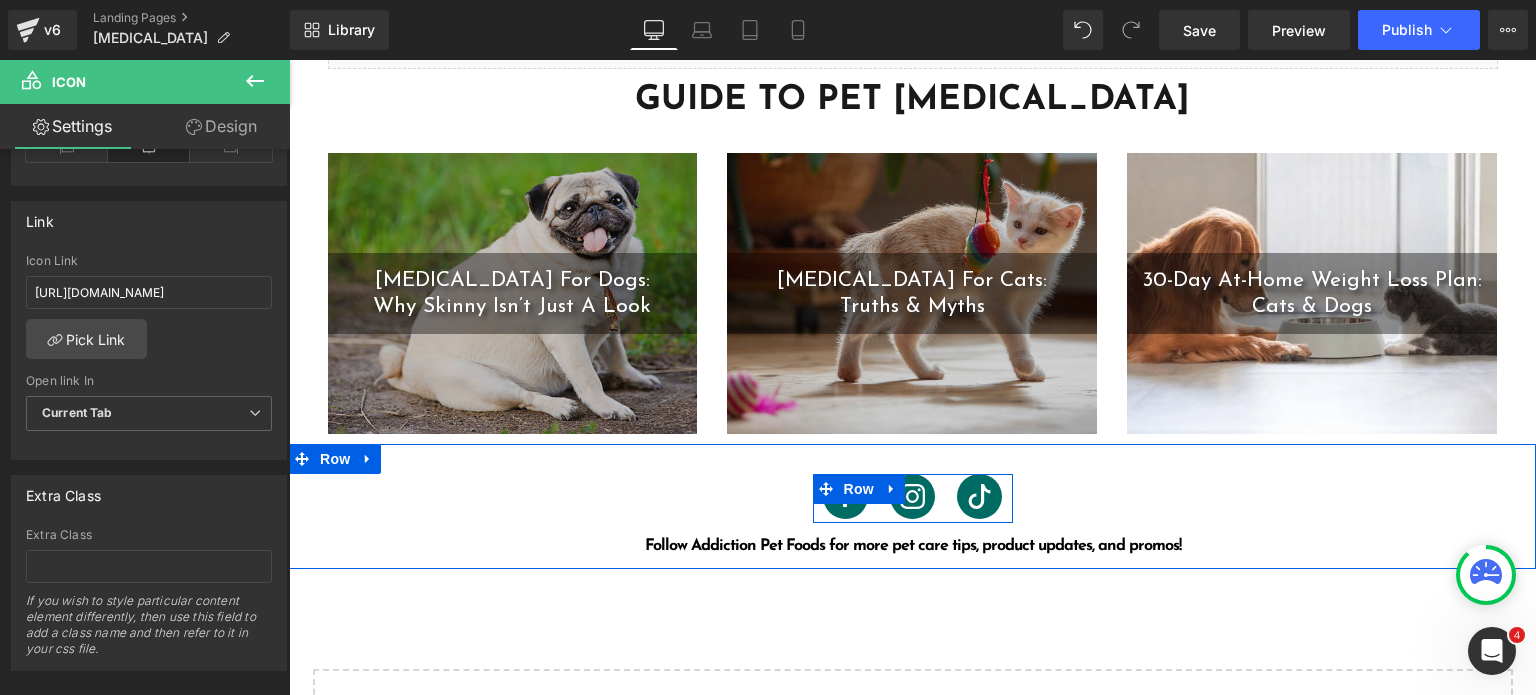 click on "Icon" at bounding box center [912, 499] 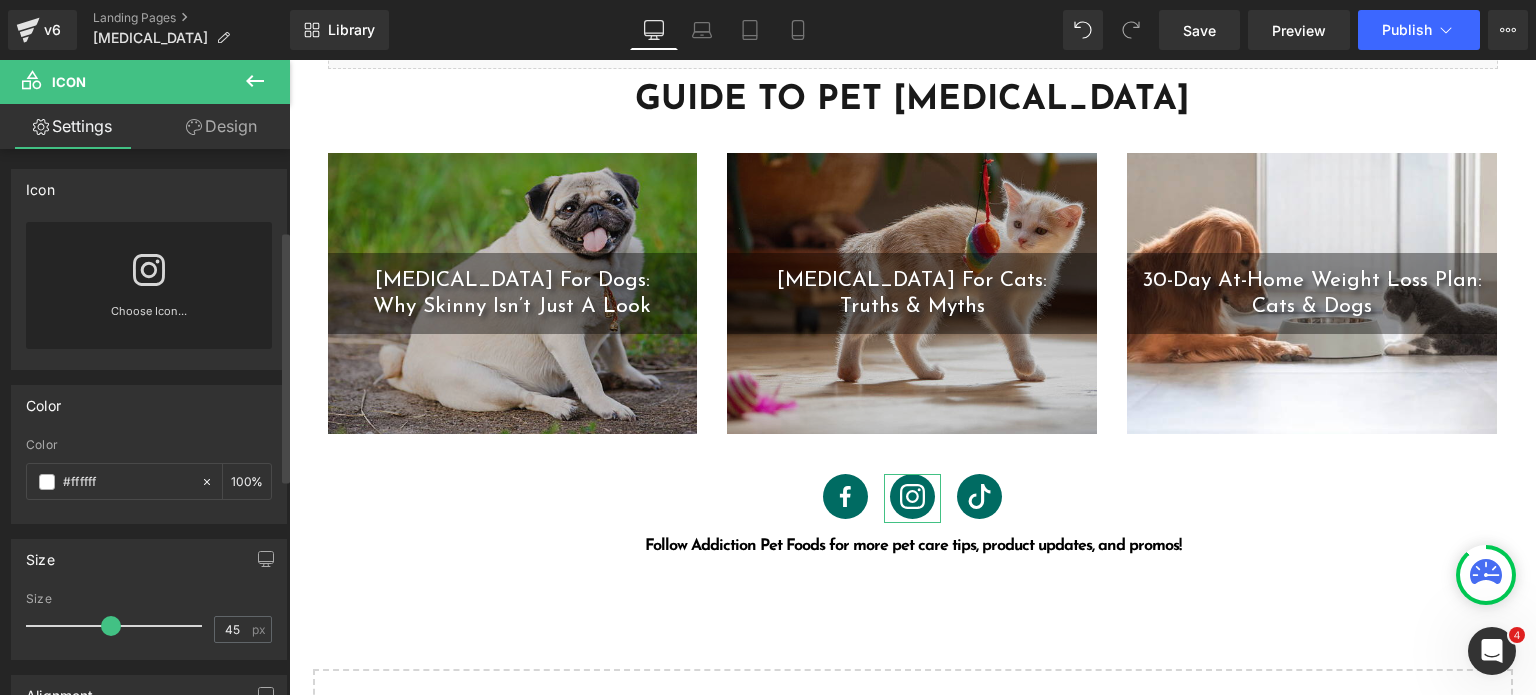 scroll, scrollTop: 572, scrollLeft: 0, axis: vertical 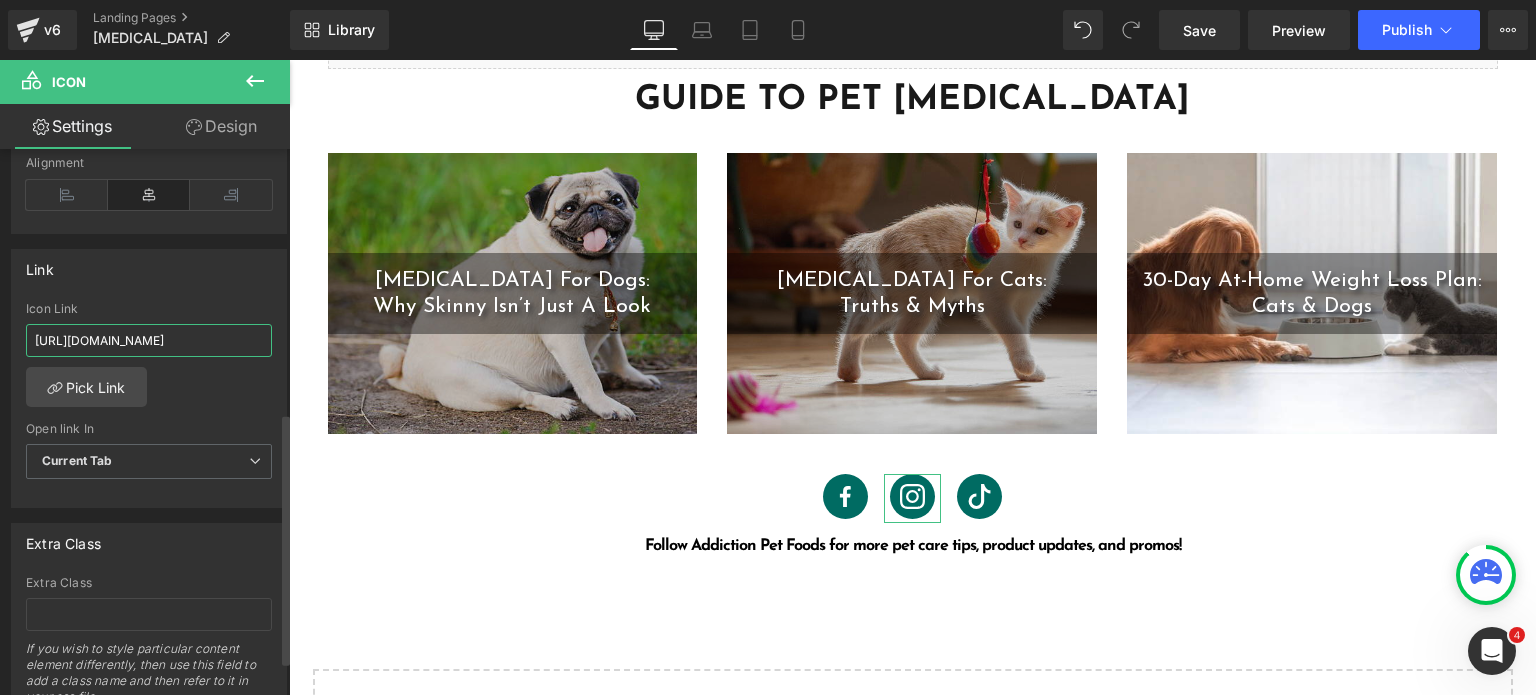 click on "[URL][DOMAIN_NAME]" at bounding box center [149, 340] 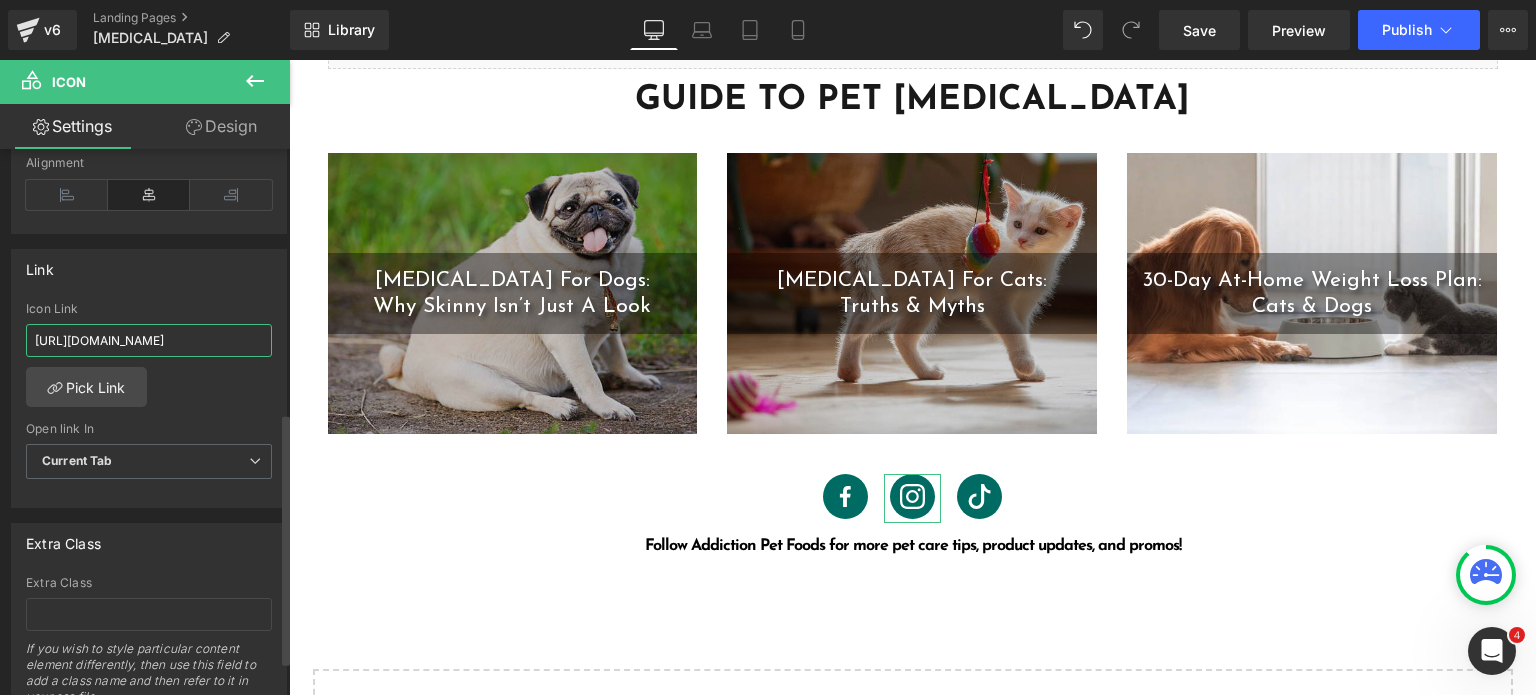 paste on "sg" 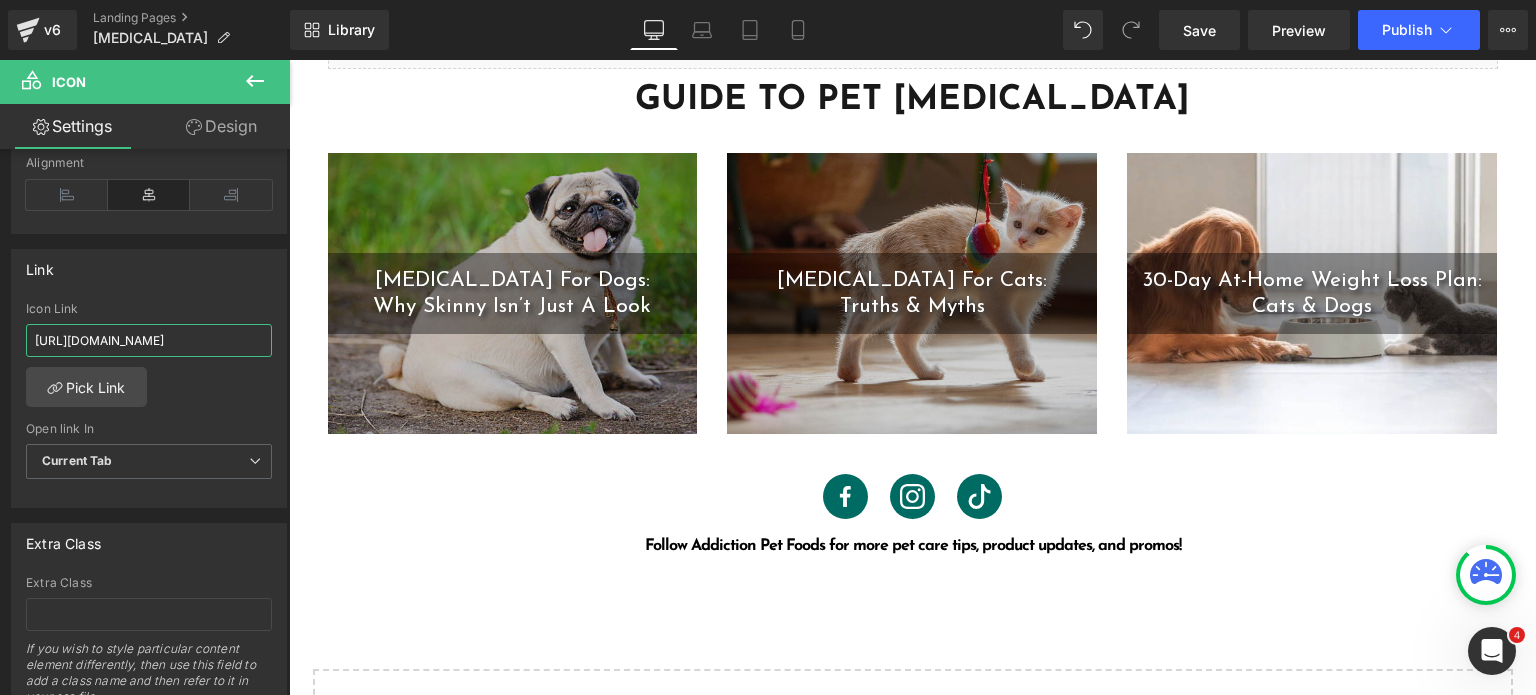 type on "[URL][DOMAIN_NAME]" 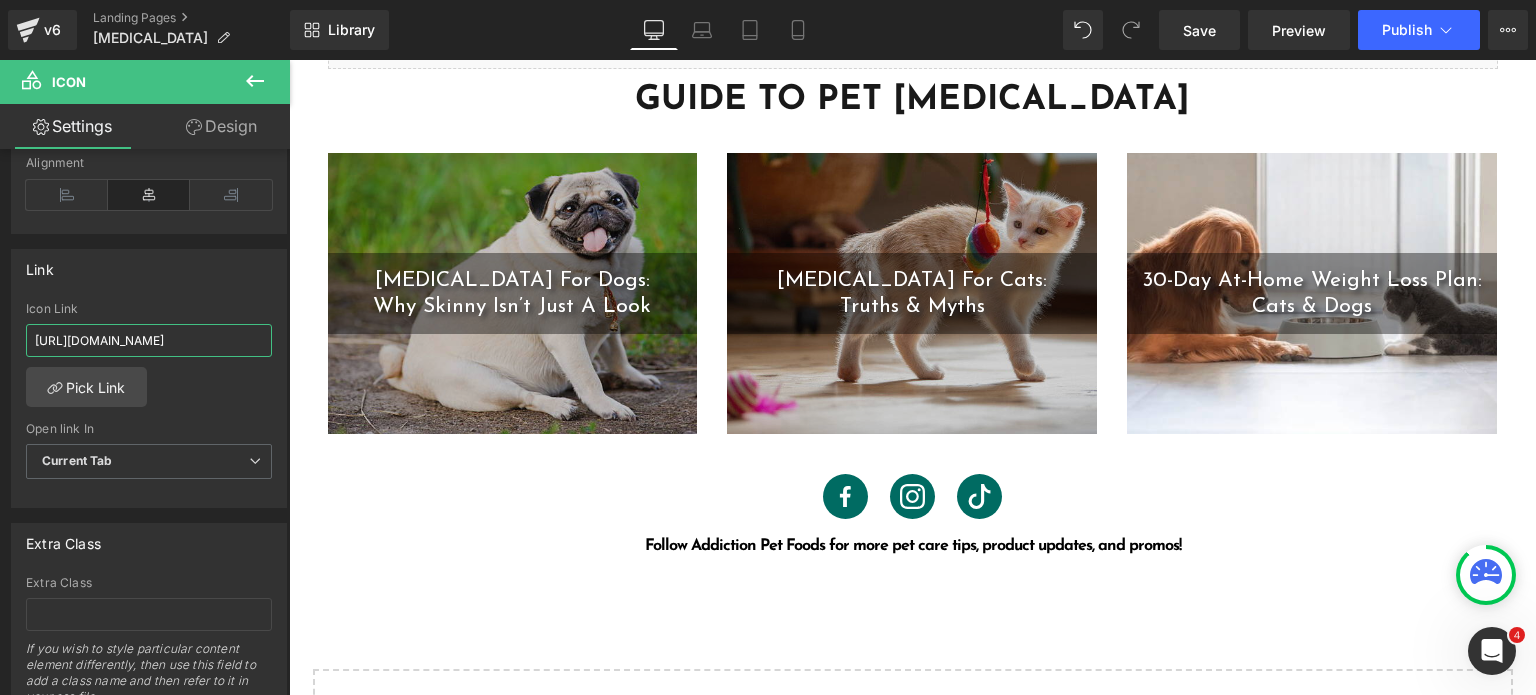 scroll, scrollTop: 0, scrollLeft: 0, axis: both 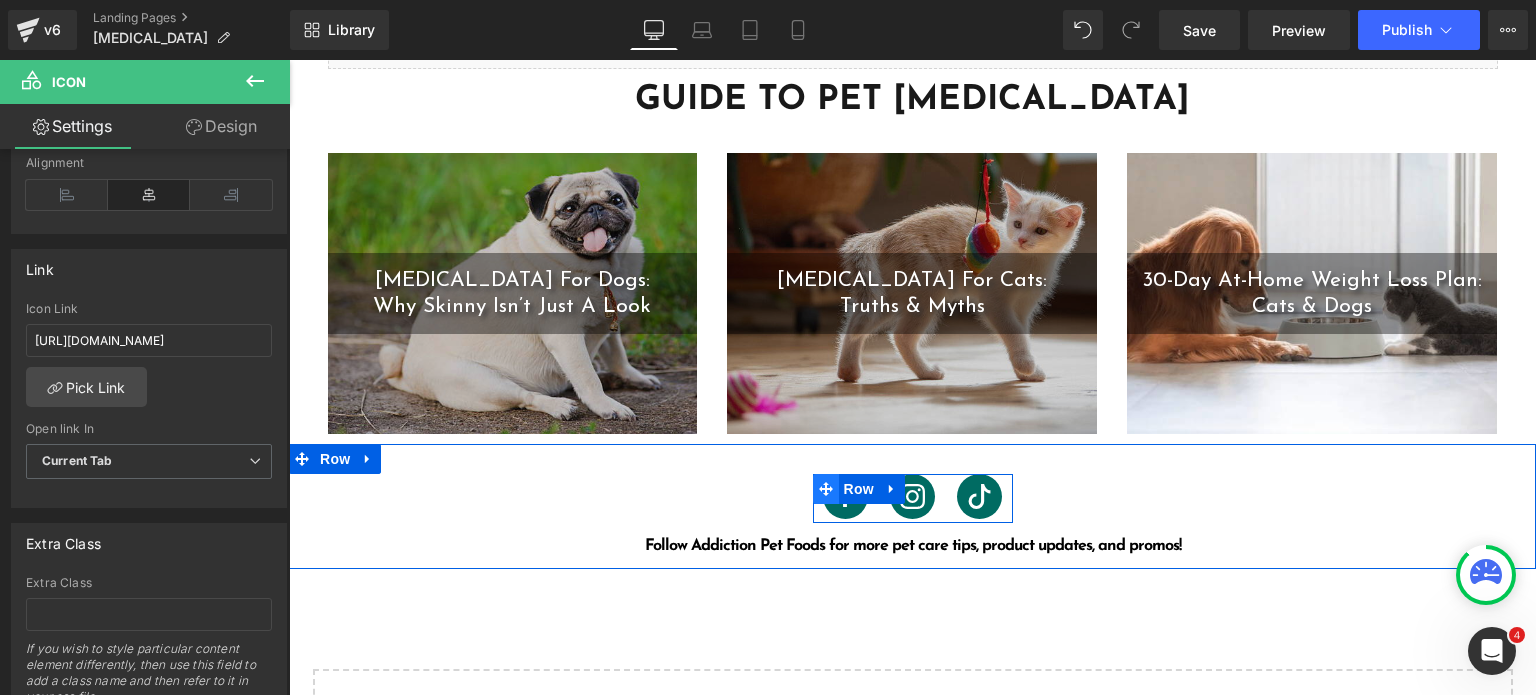 click at bounding box center (826, 489) 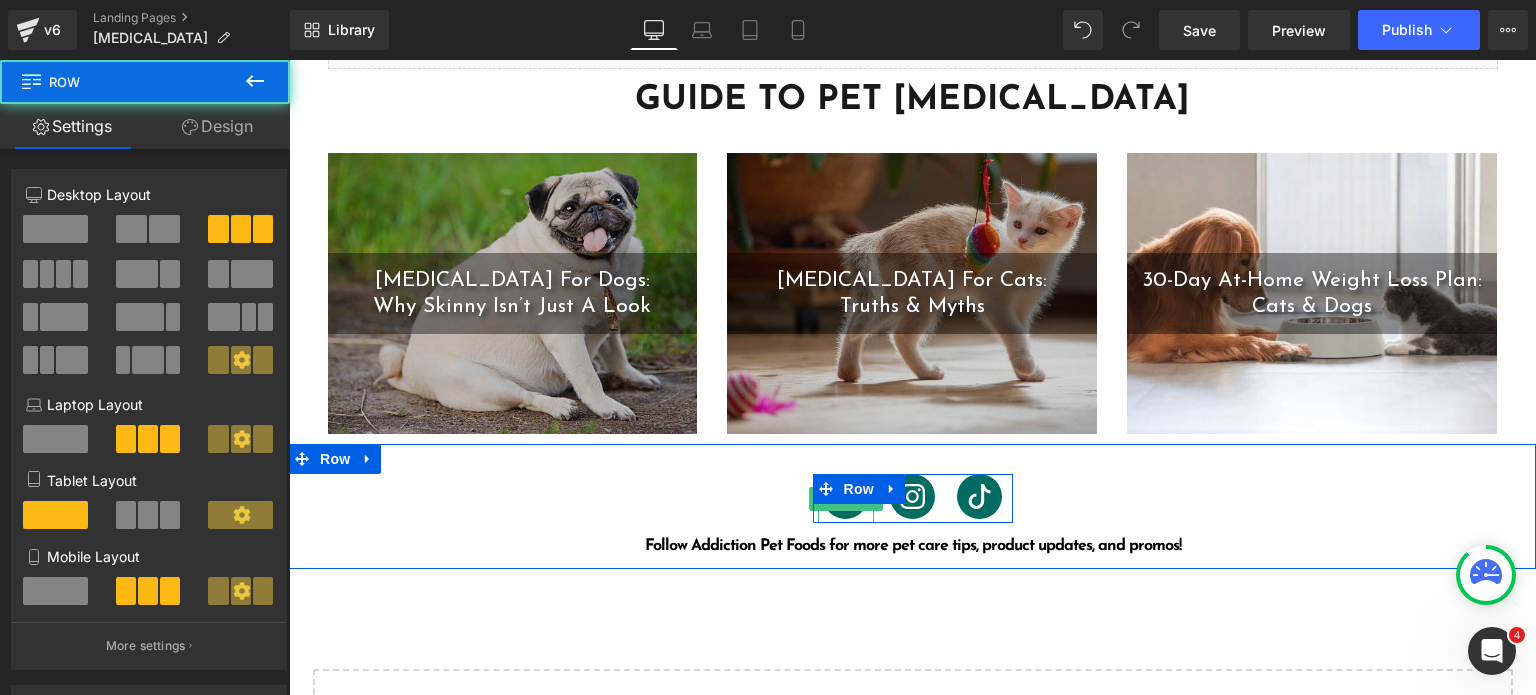 click at bounding box center [845, 496] 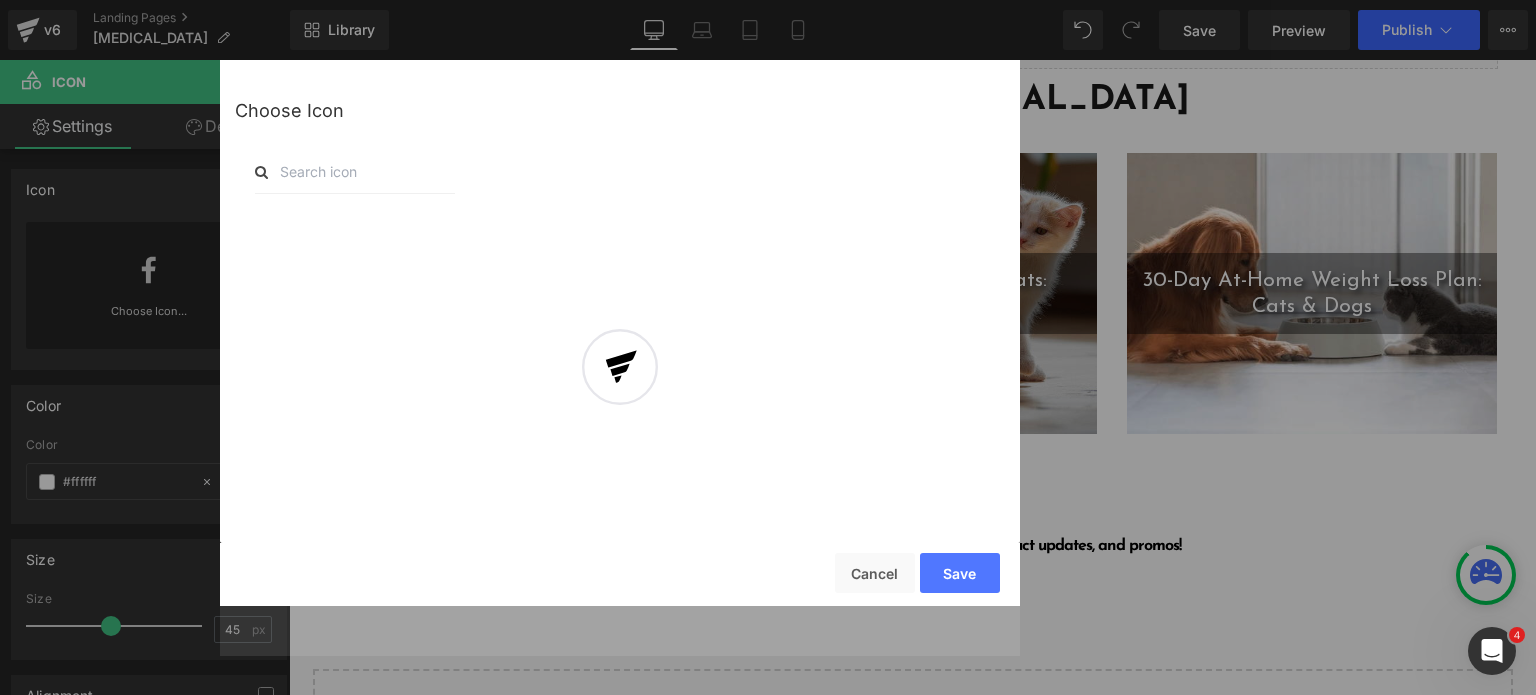 click at bounding box center [620, 383] 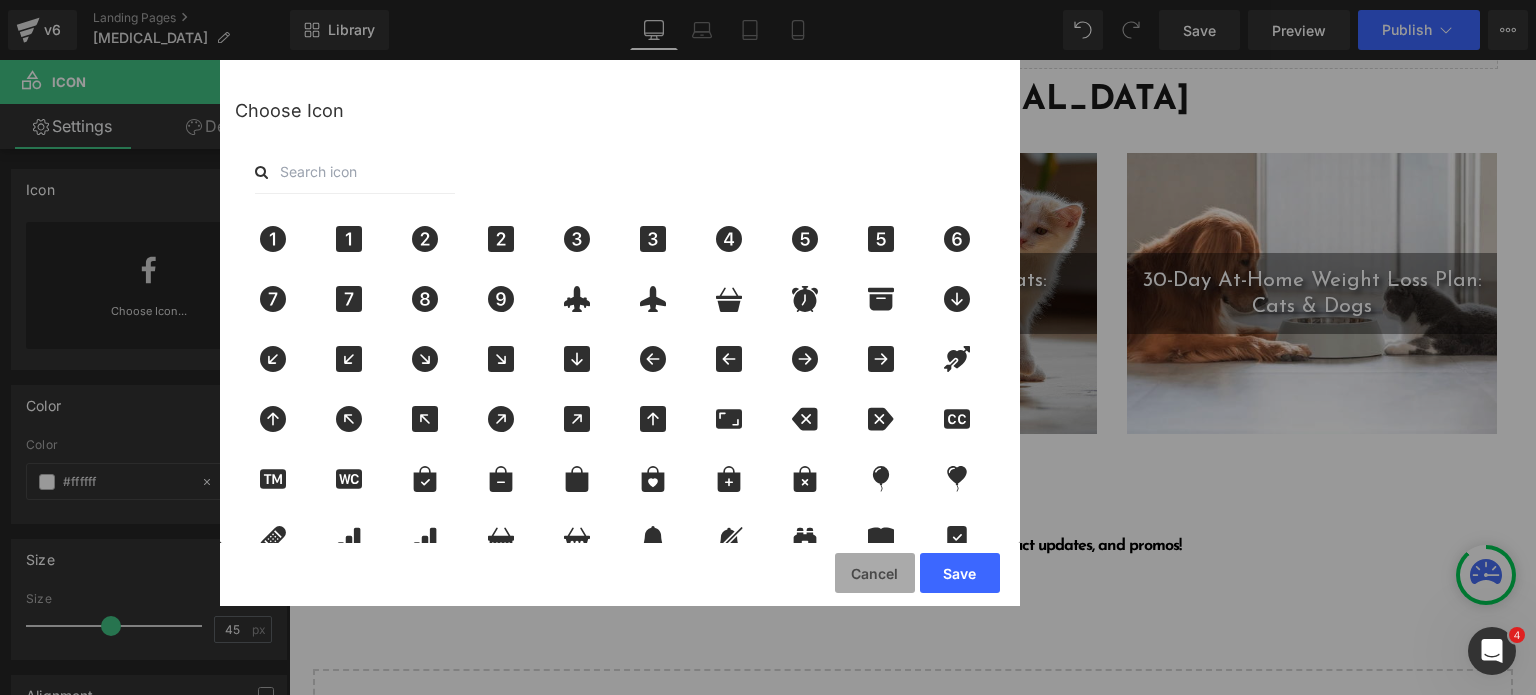 click on "Cancel" at bounding box center [875, 573] 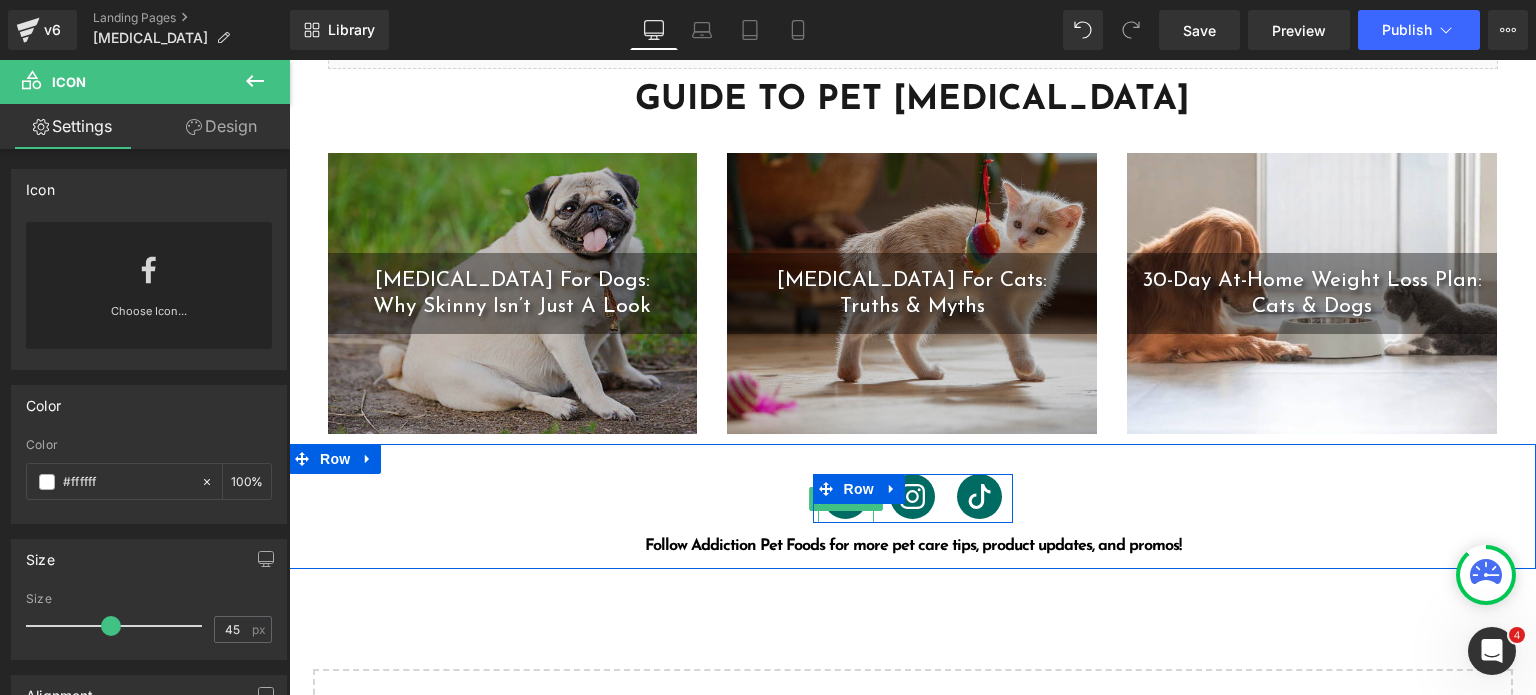 click on "Icon" at bounding box center [846, 500] 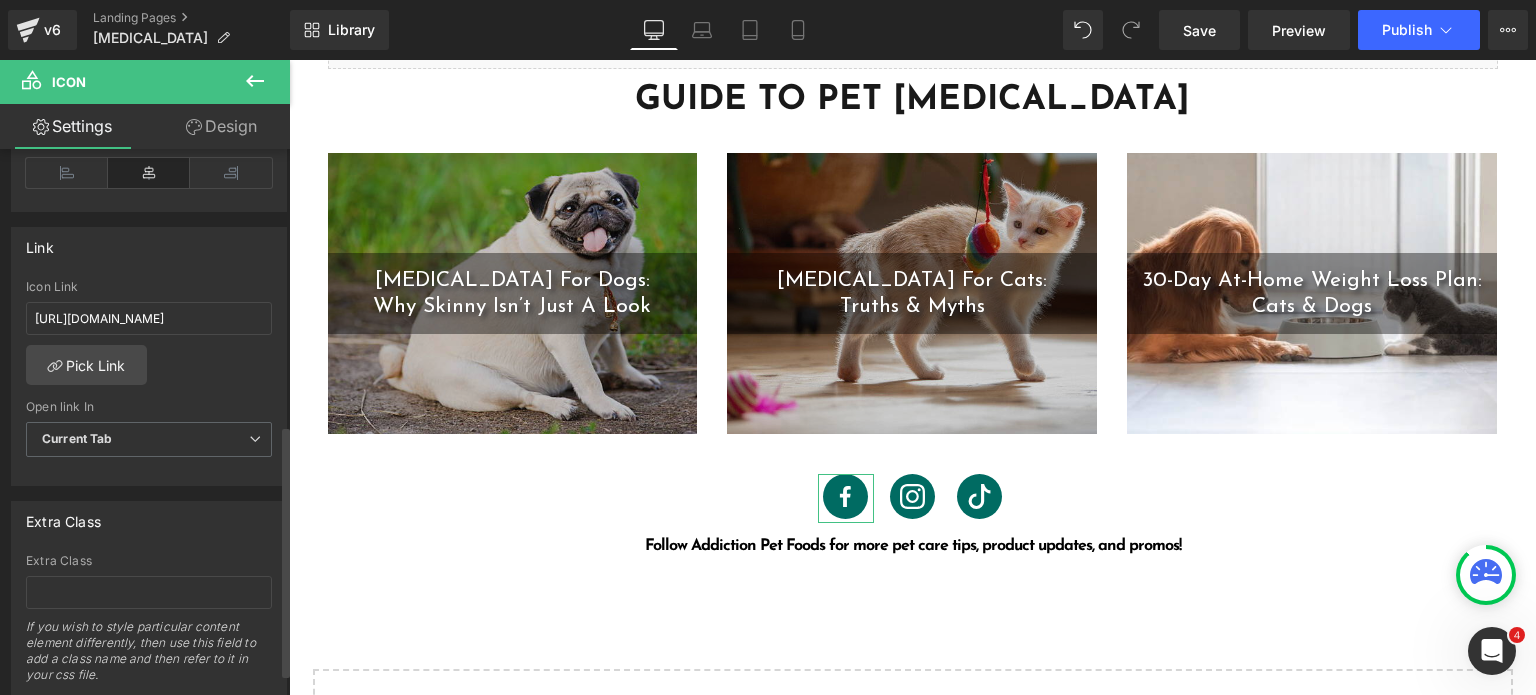 scroll, scrollTop: 591, scrollLeft: 0, axis: vertical 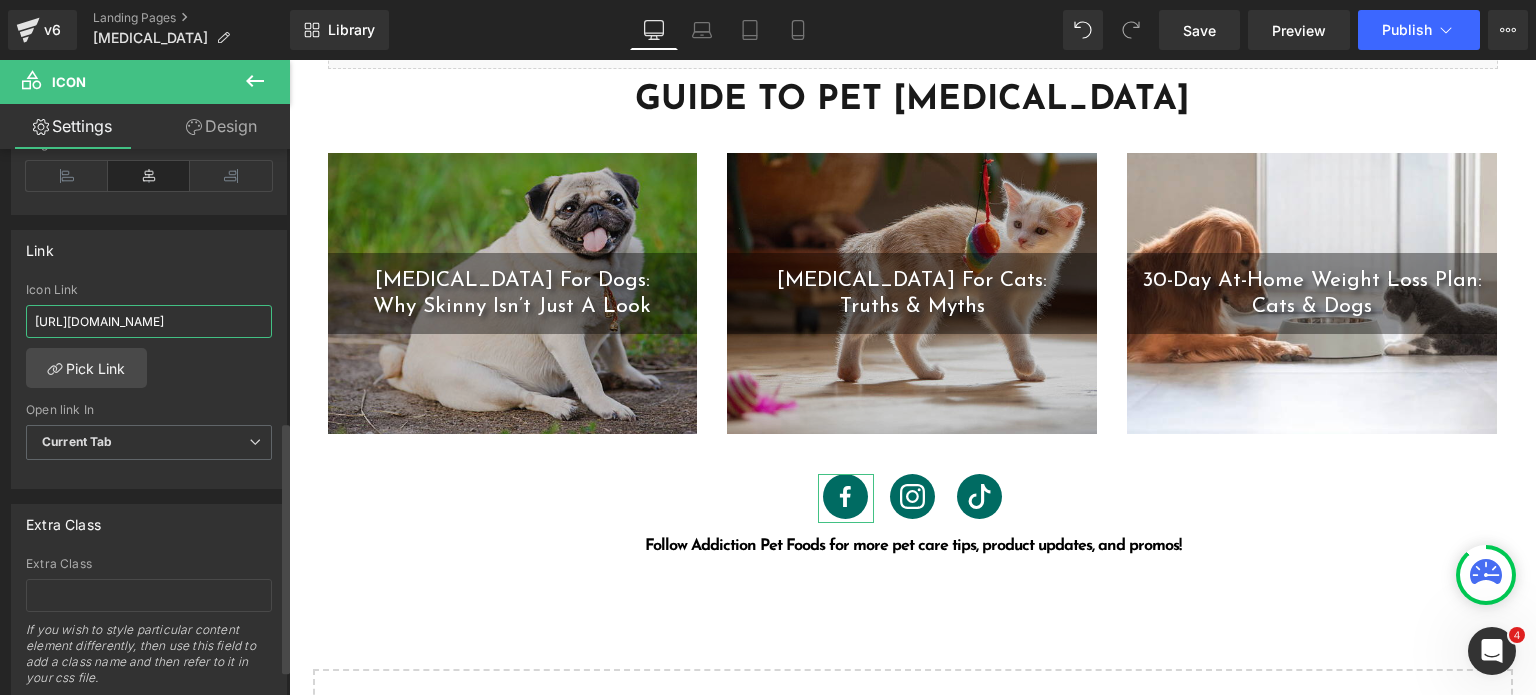 click on "[URL][DOMAIN_NAME]" at bounding box center [149, 321] 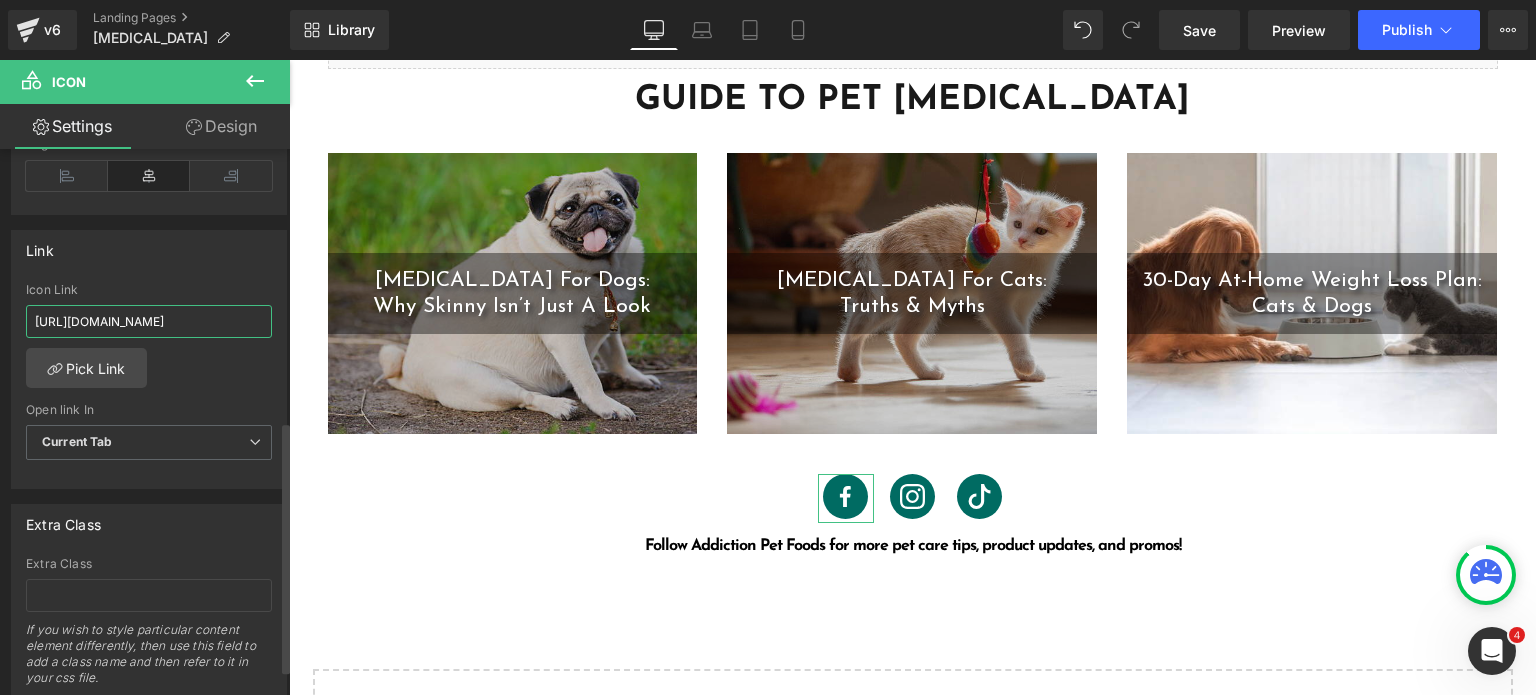 paste on "SG/" 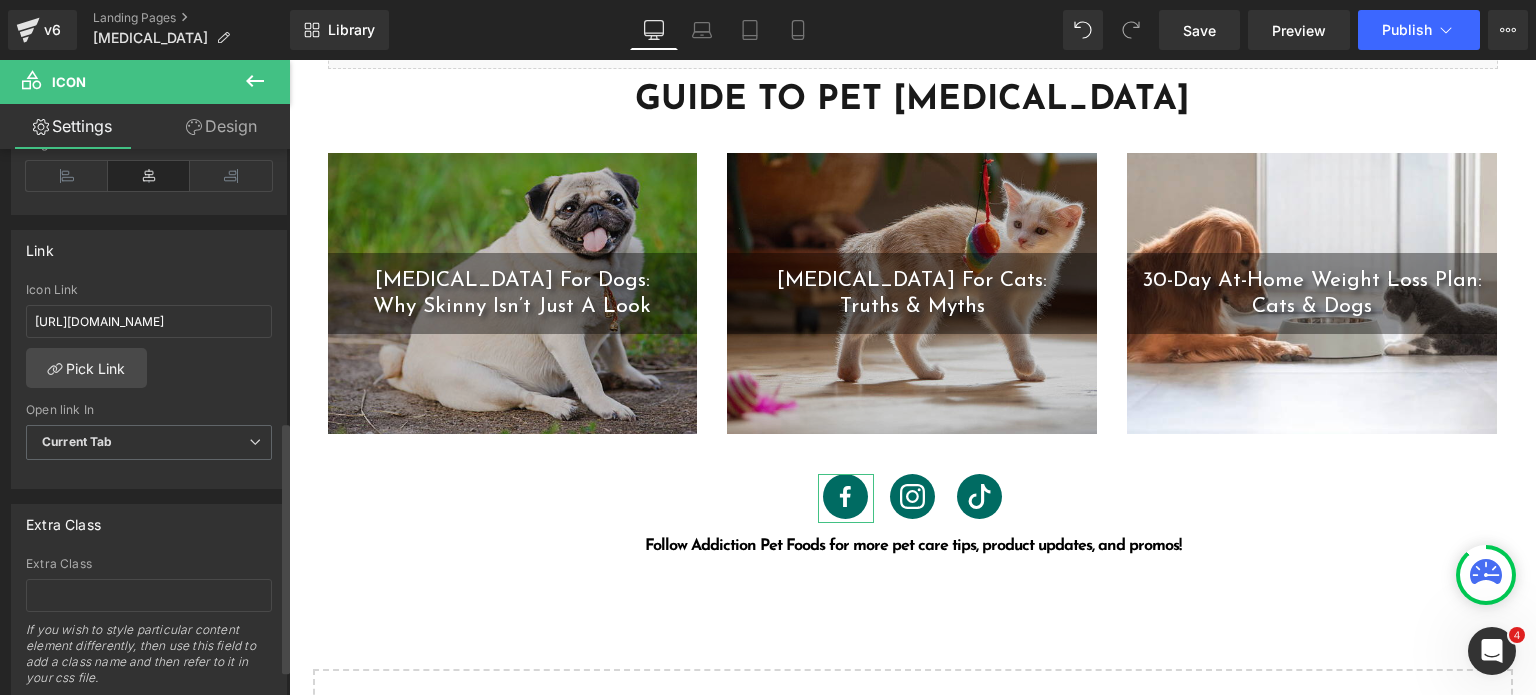 scroll, scrollTop: 0, scrollLeft: 0, axis: both 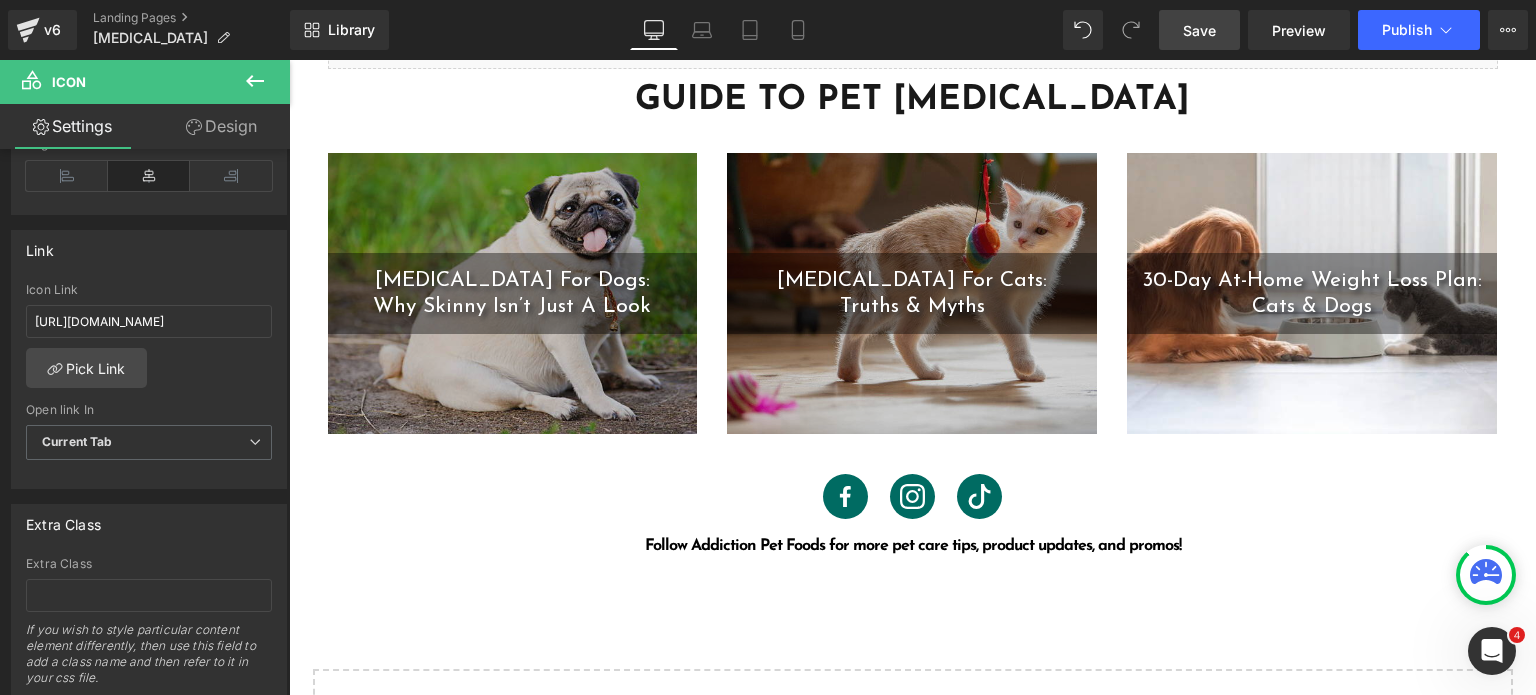 click on "Save" at bounding box center [1199, 30] 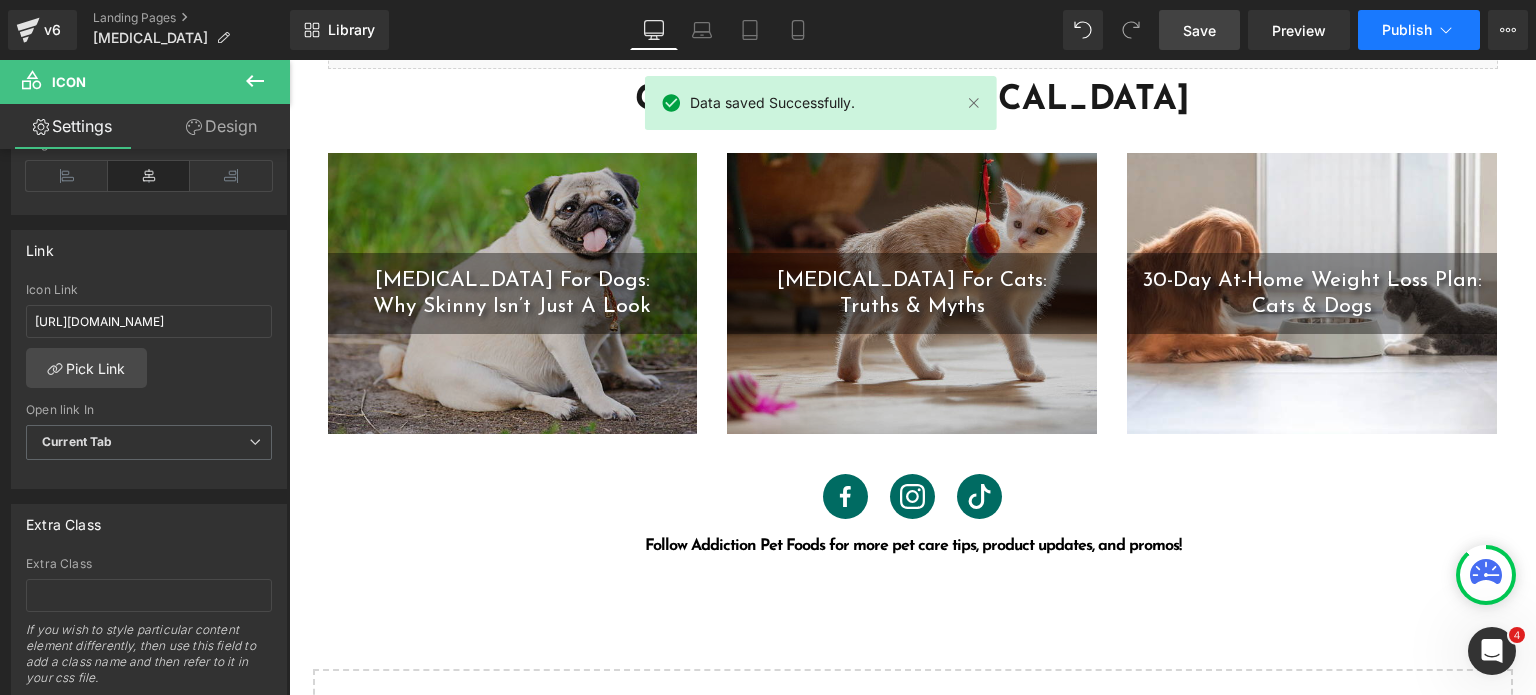 click on "Publish" at bounding box center [1407, 30] 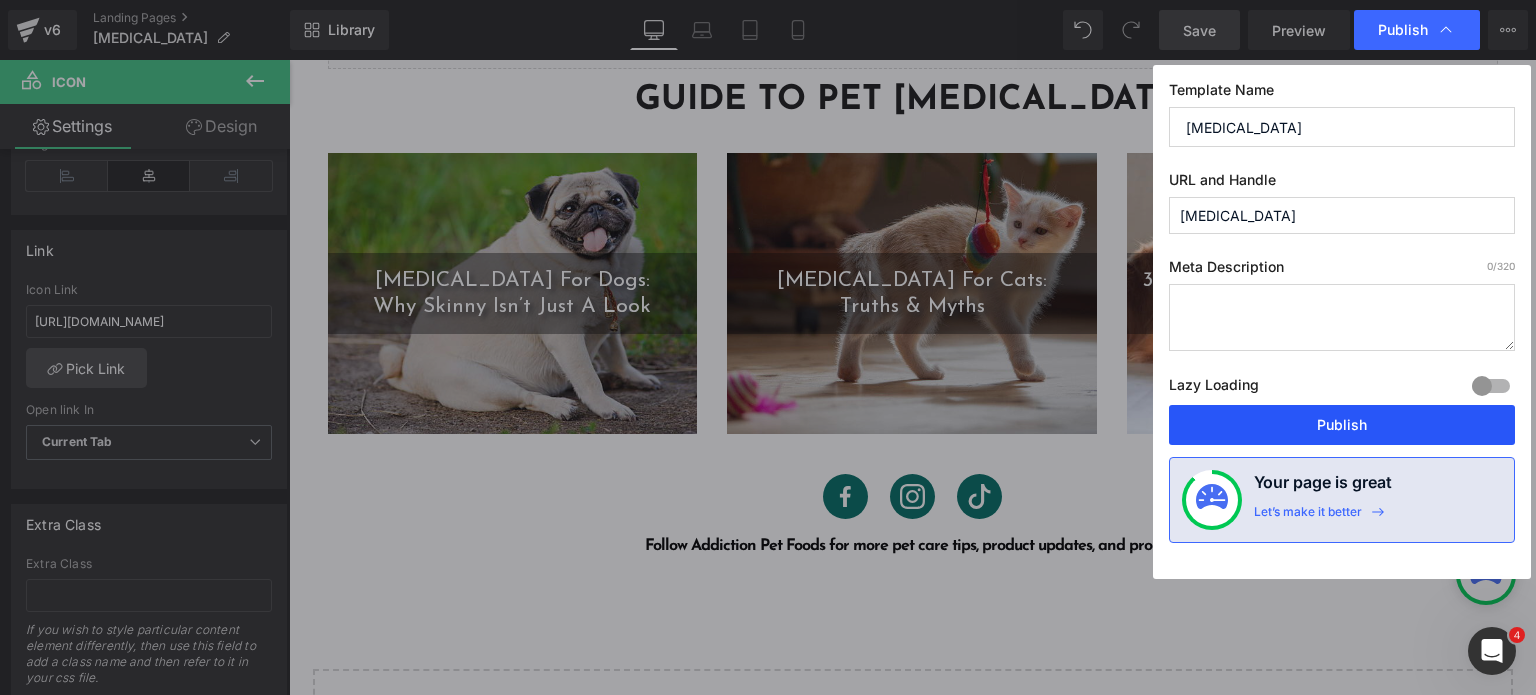 click on "Publish" at bounding box center (1342, 425) 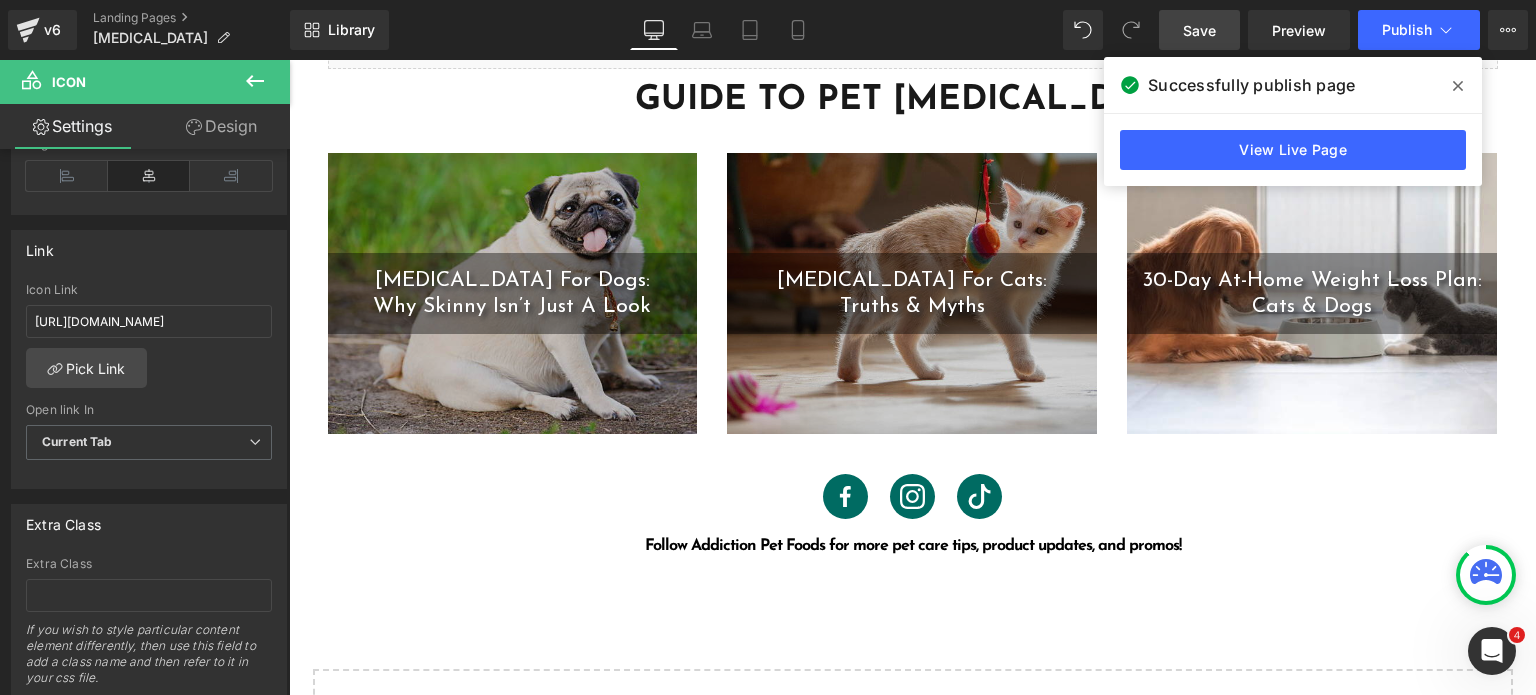 click on "View Live Page" at bounding box center (1293, 150) 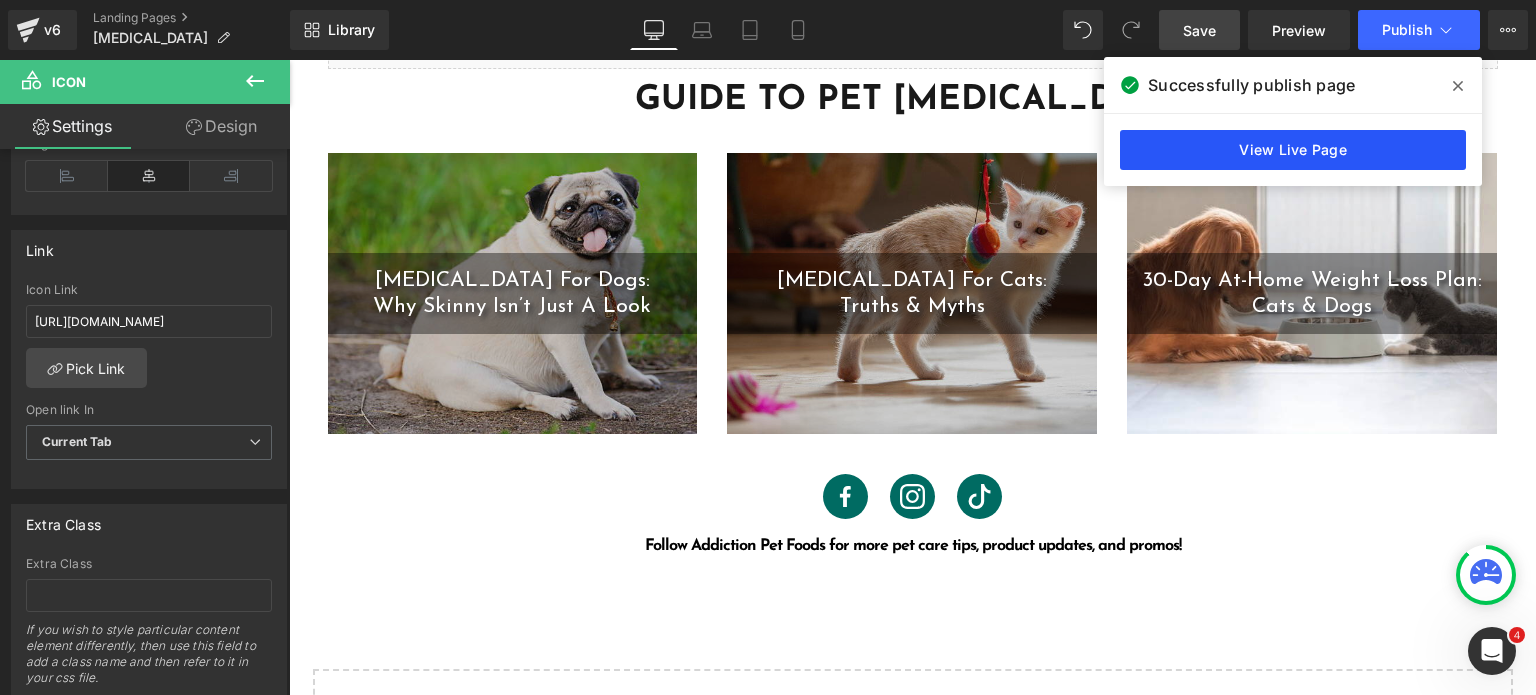 click on "View Live Page" at bounding box center [1293, 150] 